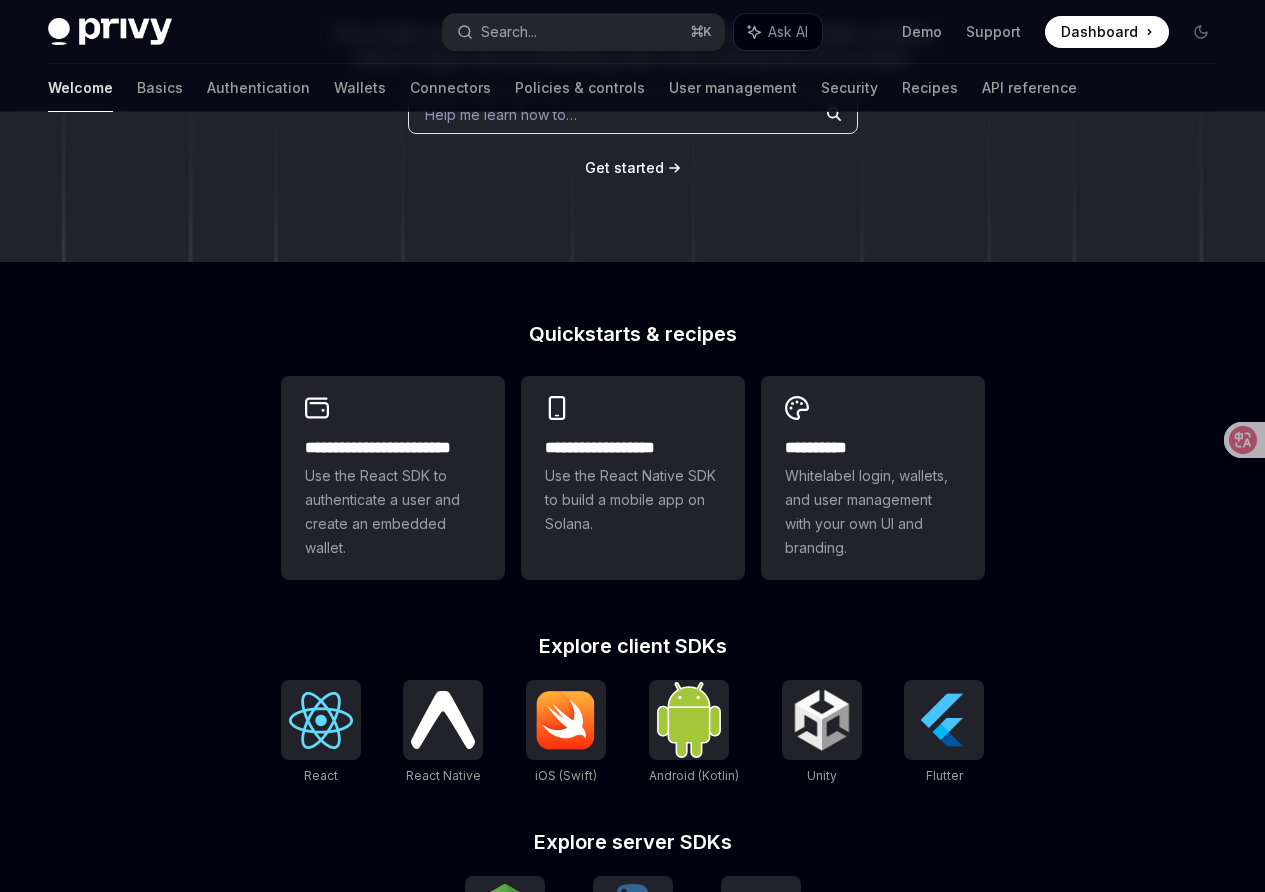 scroll, scrollTop: 333, scrollLeft: 0, axis: vertical 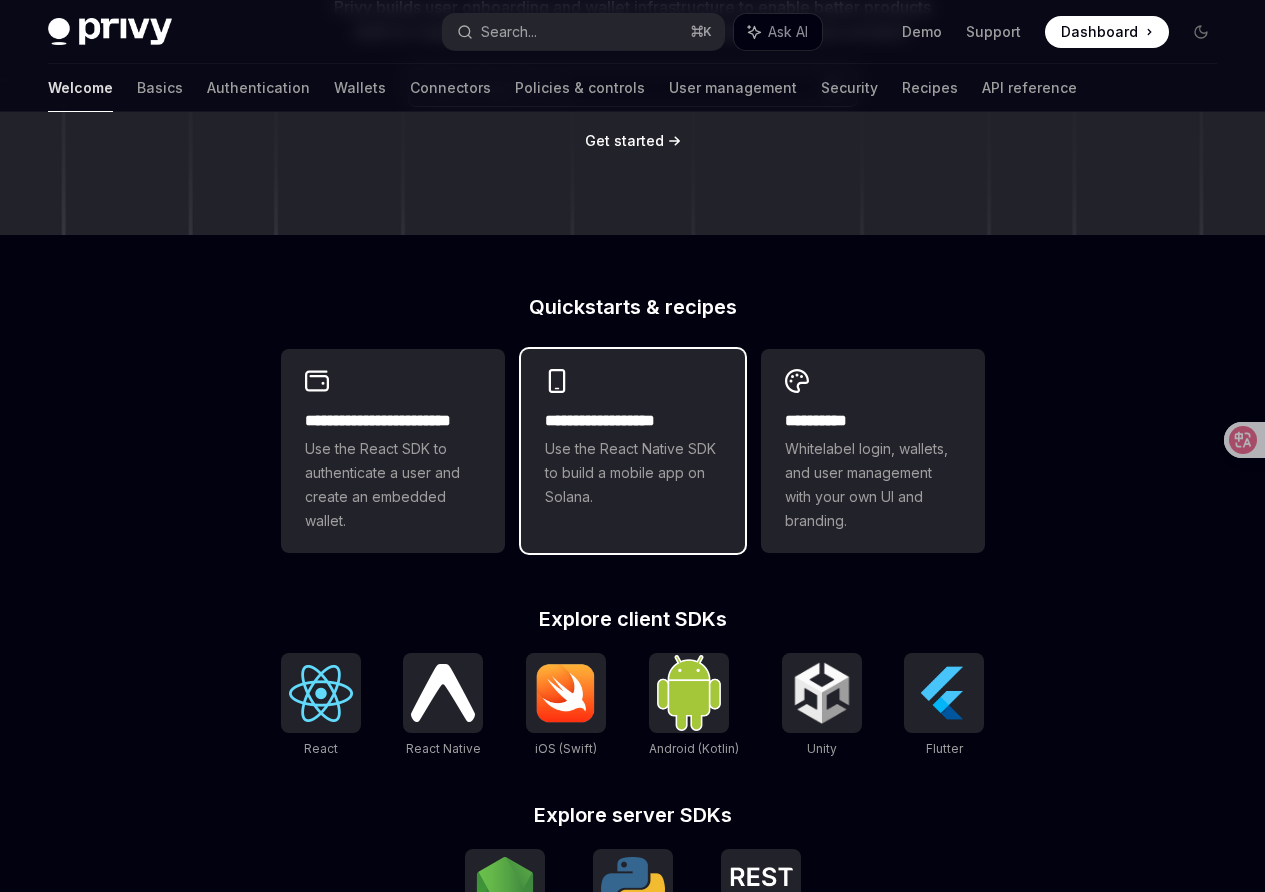 click on "Use the React Native SDK to build a mobile app on Solana." at bounding box center (633, 473) 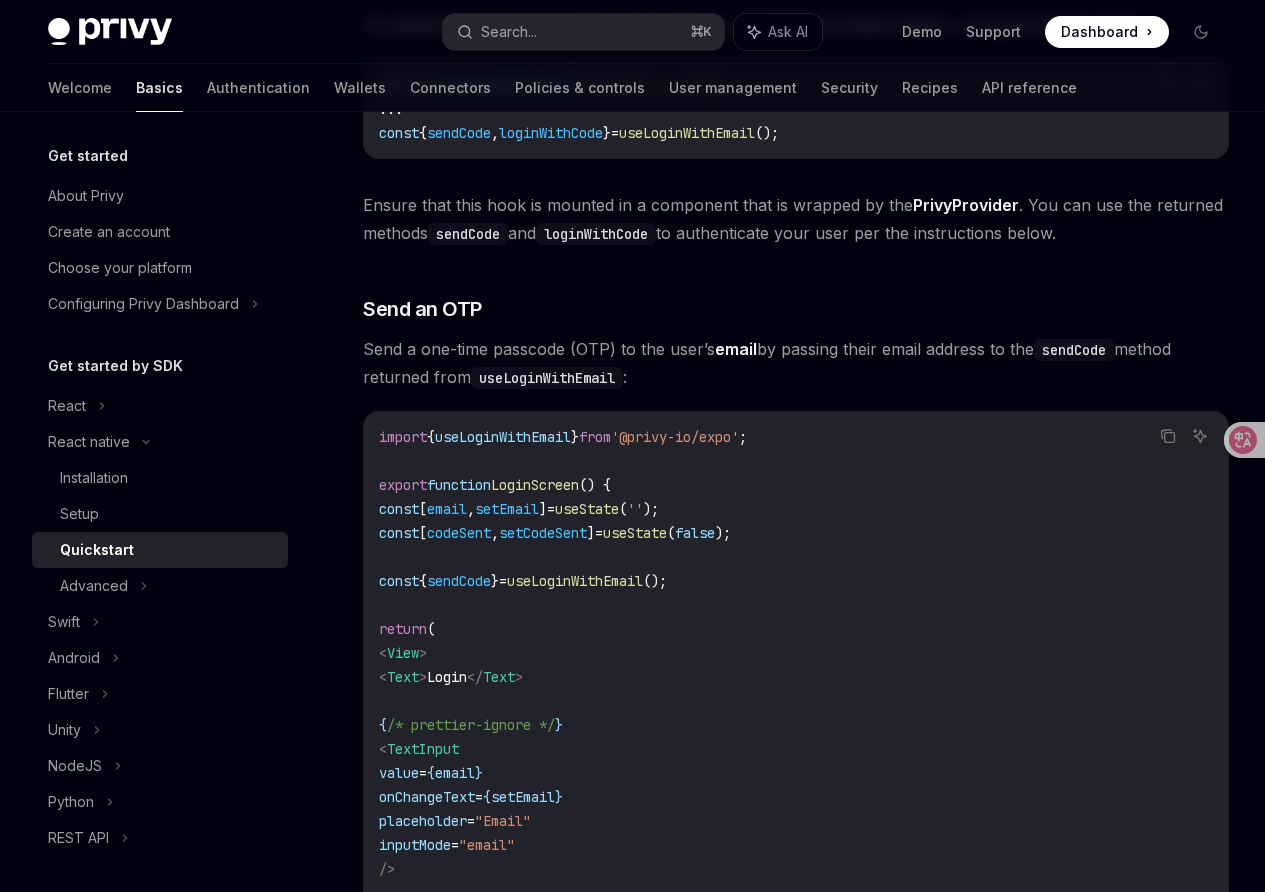 scroll, scrollTop: 603, scrollLeft: 0, axis: vertical 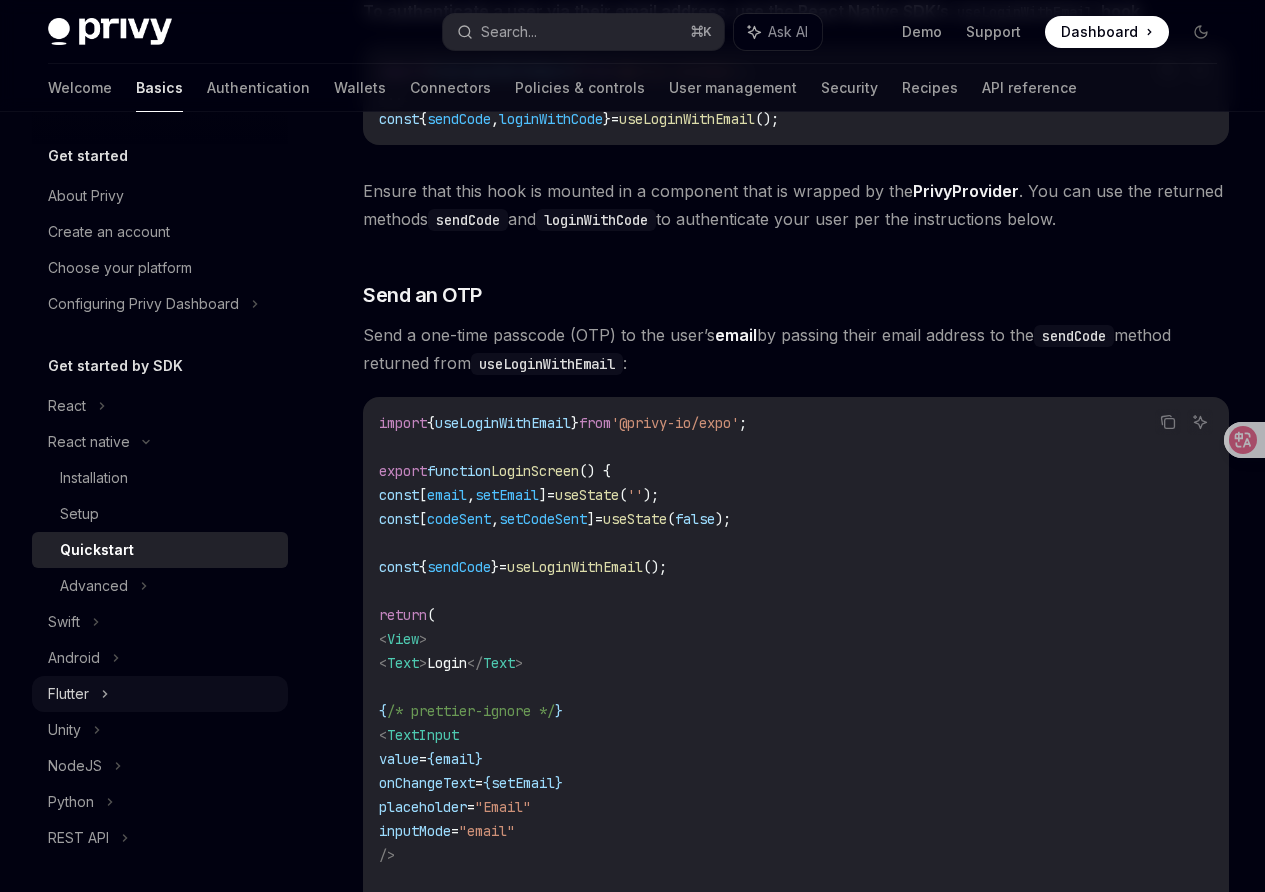 click on "Flutter" at bounding box center (160, 694) 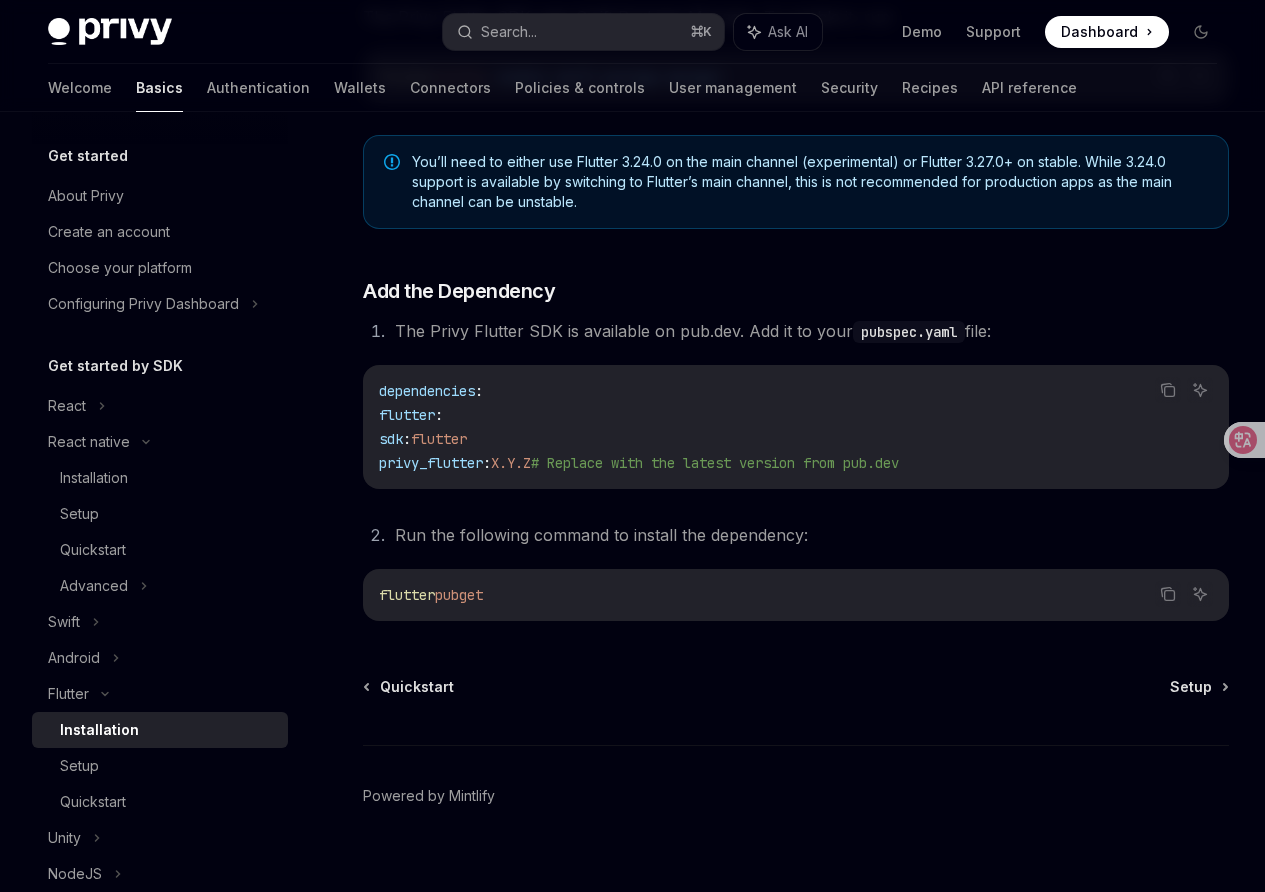 scroll, scrollTop: 791, scrollLeft: 0, axis: vertical 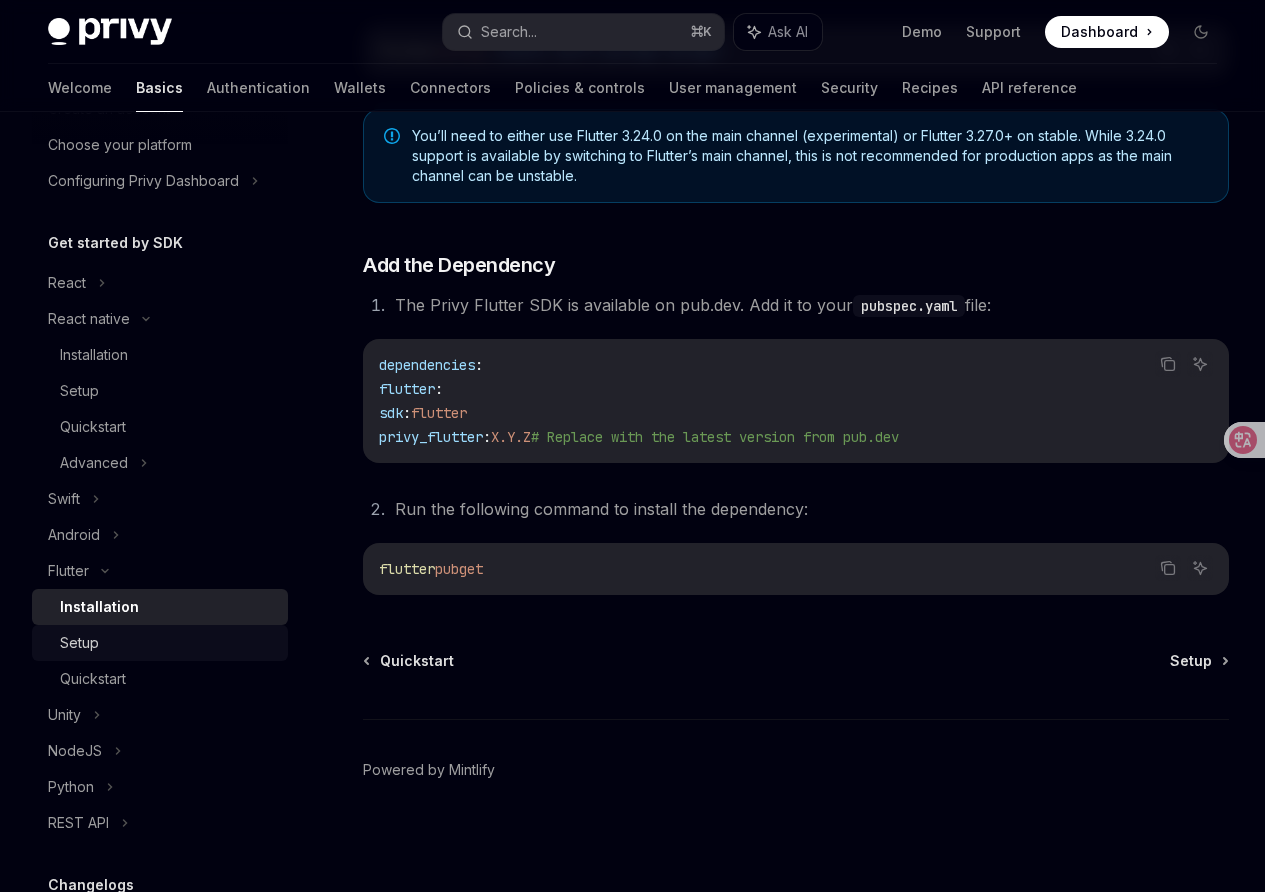 click on "Setup" at bounding box center (168, 643) 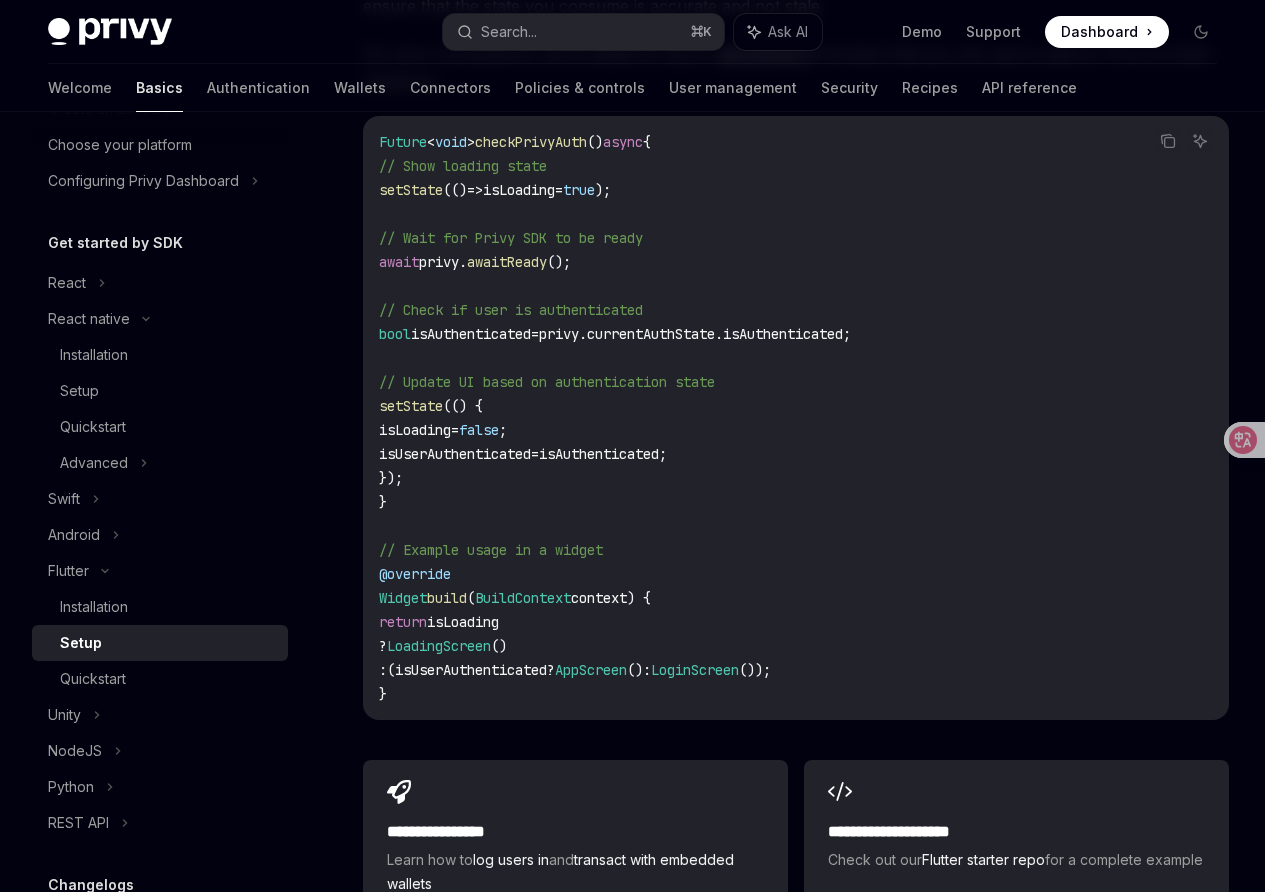 scroll, scrollTop: 1982, scrollLeft: 0, axis: vertical 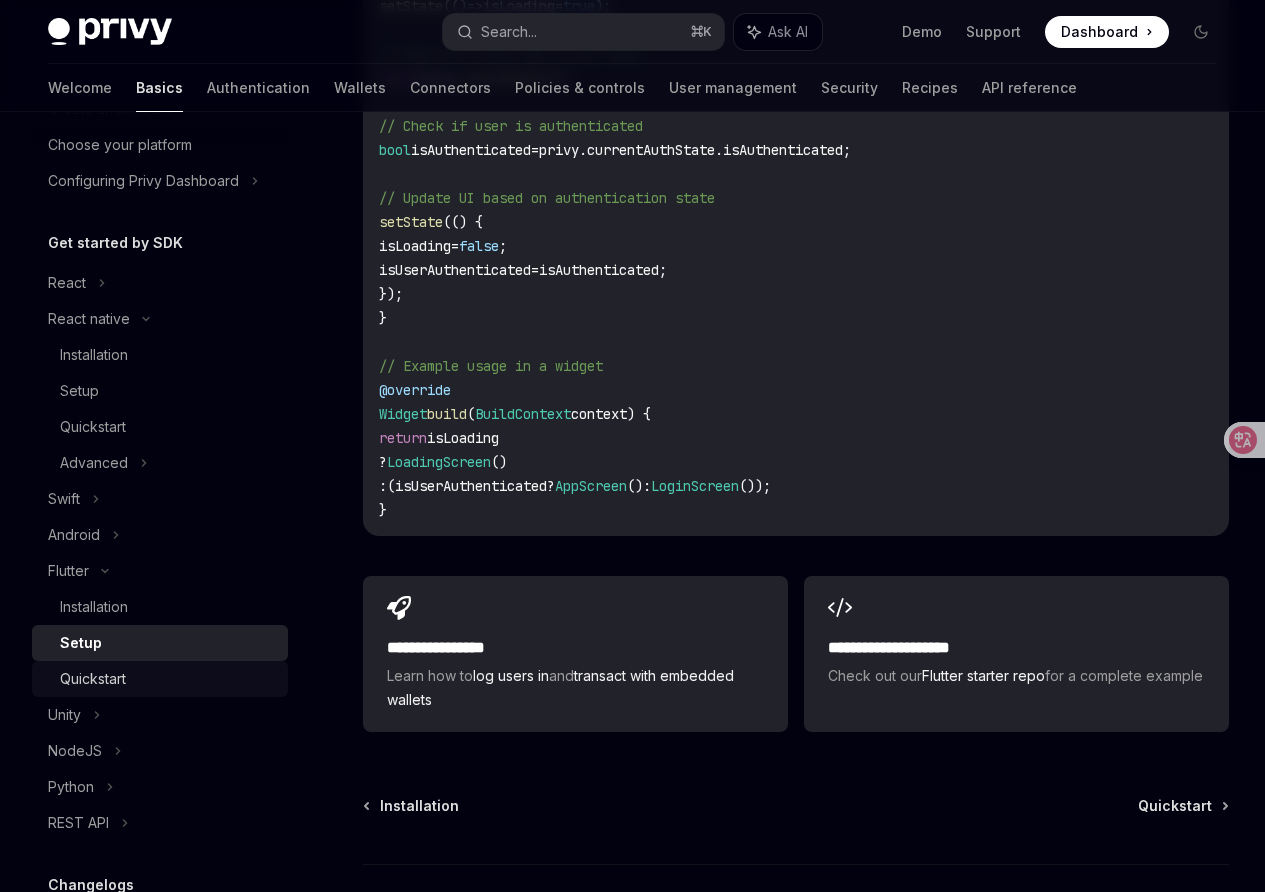 click on "Quickstart" at bounding box center (168, 679) 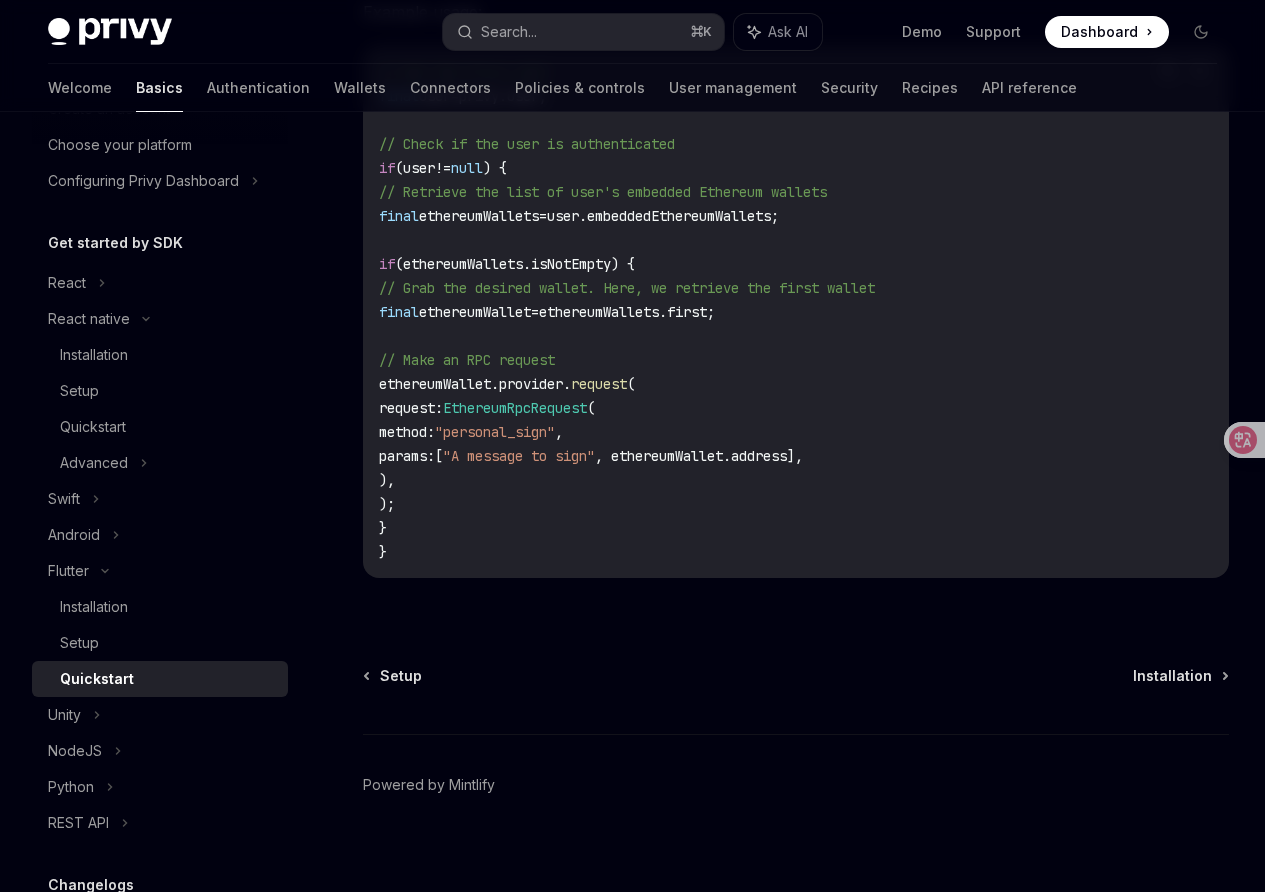 scroll, scrollTop: 3646, scrollLeft: 0, axis: vertical 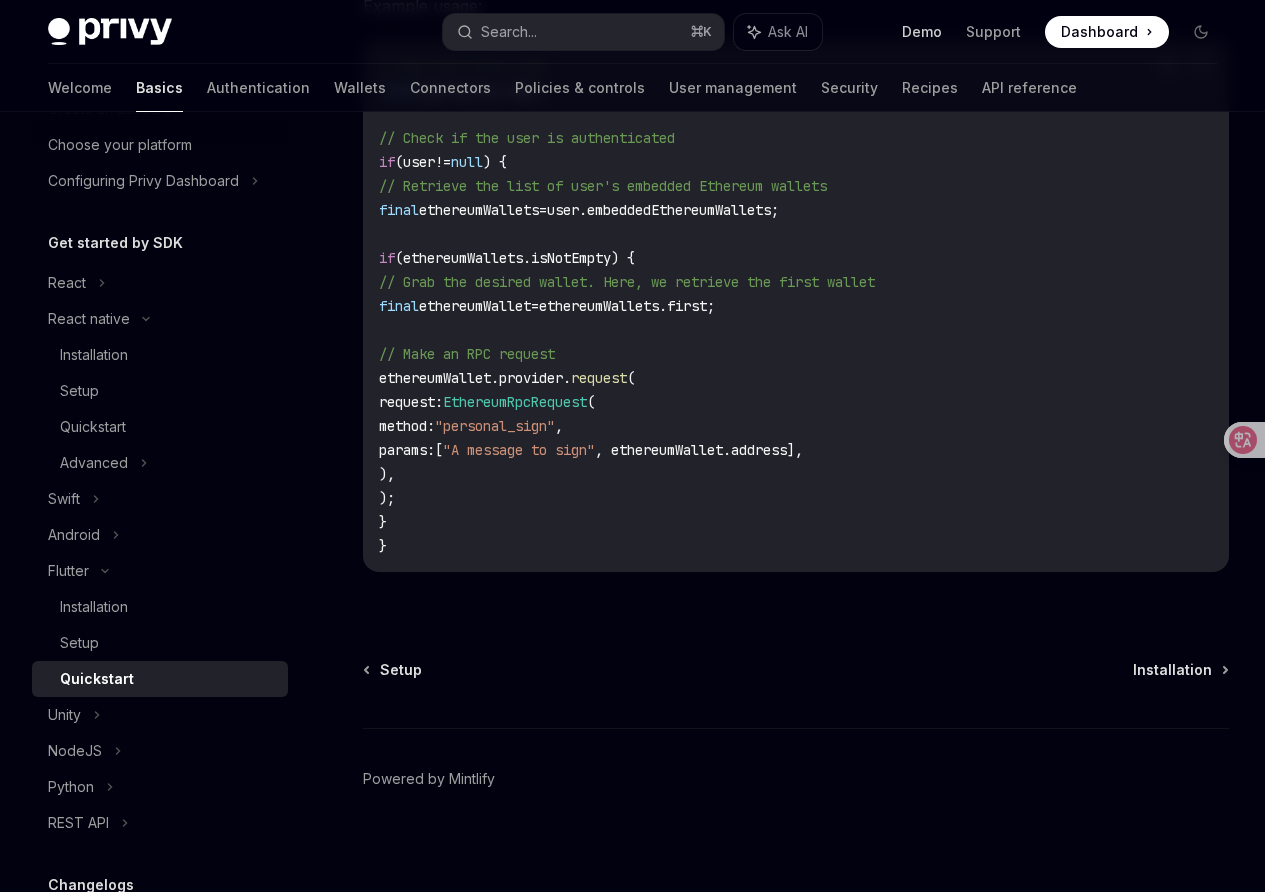 click on "Demo" at bounding box center (922, 32) 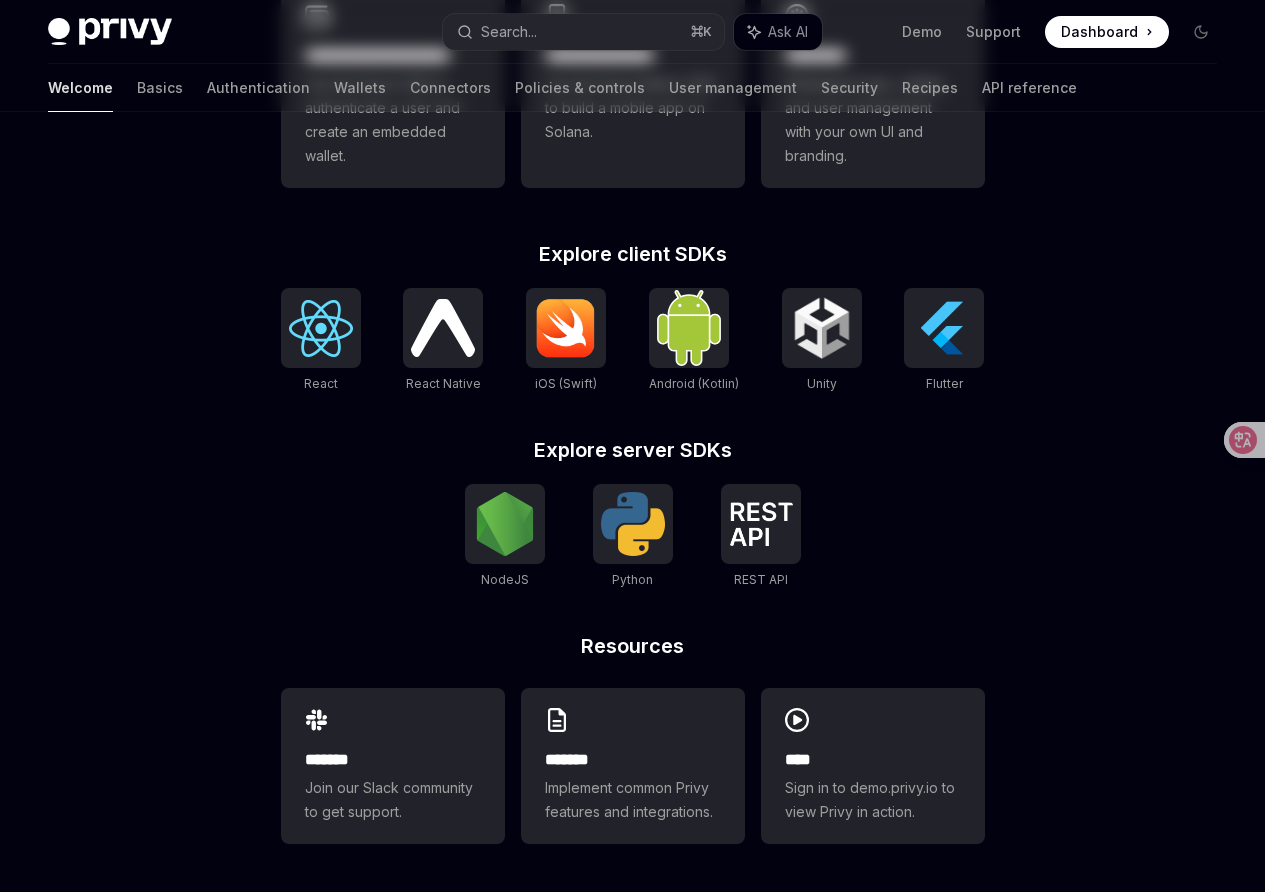 scroll, scrollTop: 0, scrollLeft: 0, axis: both 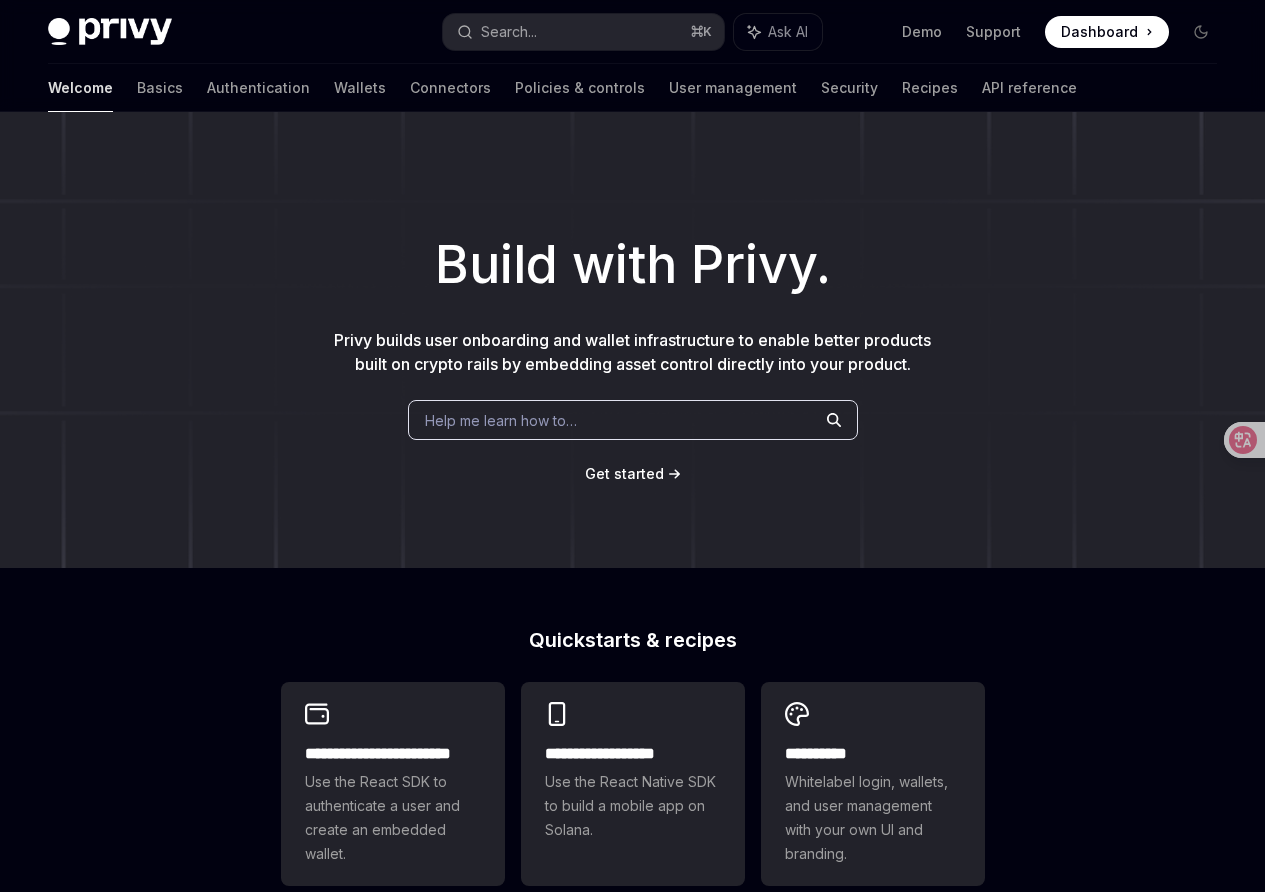click at bounding box center [110, 32] 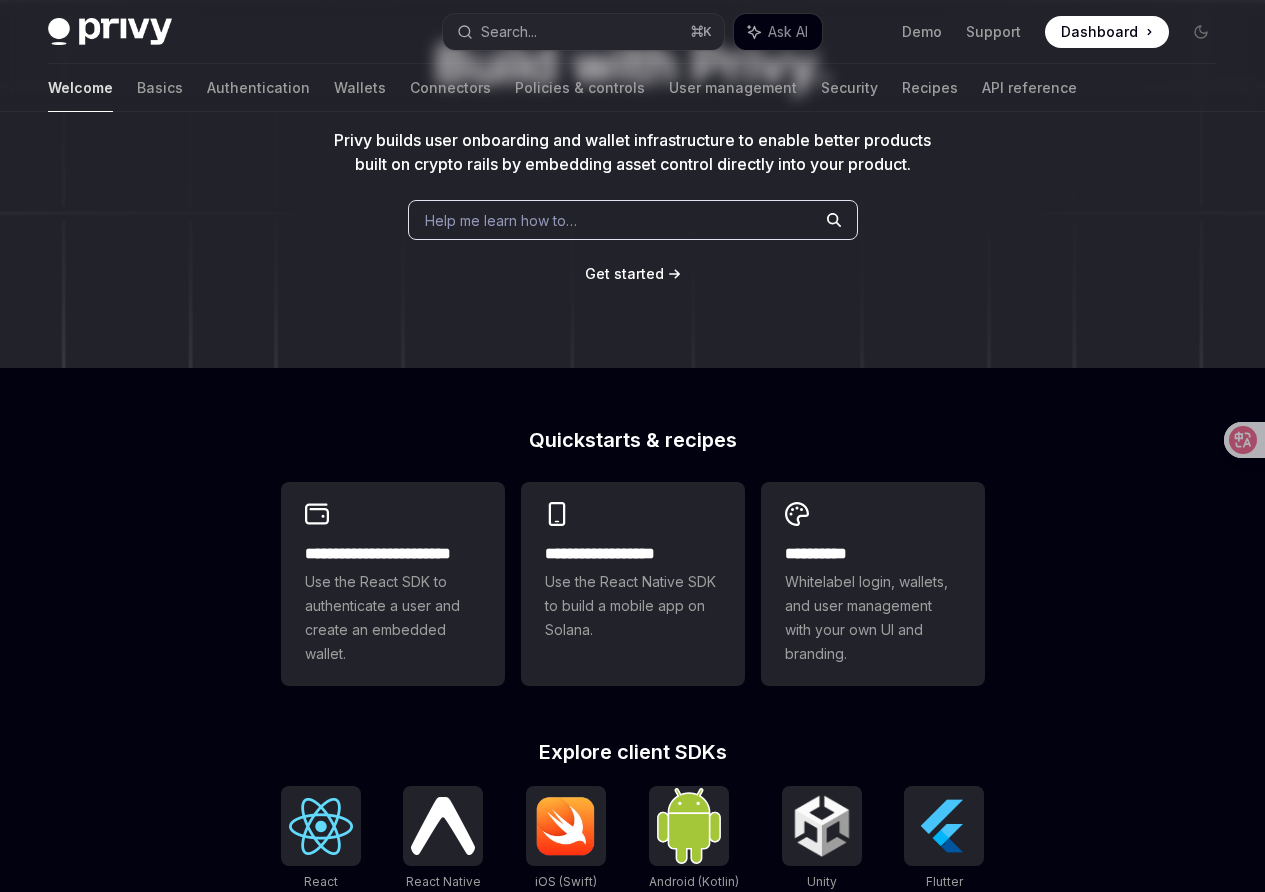 scroll, scrollTop: 412, scrollLeft: 0, axis: vertical 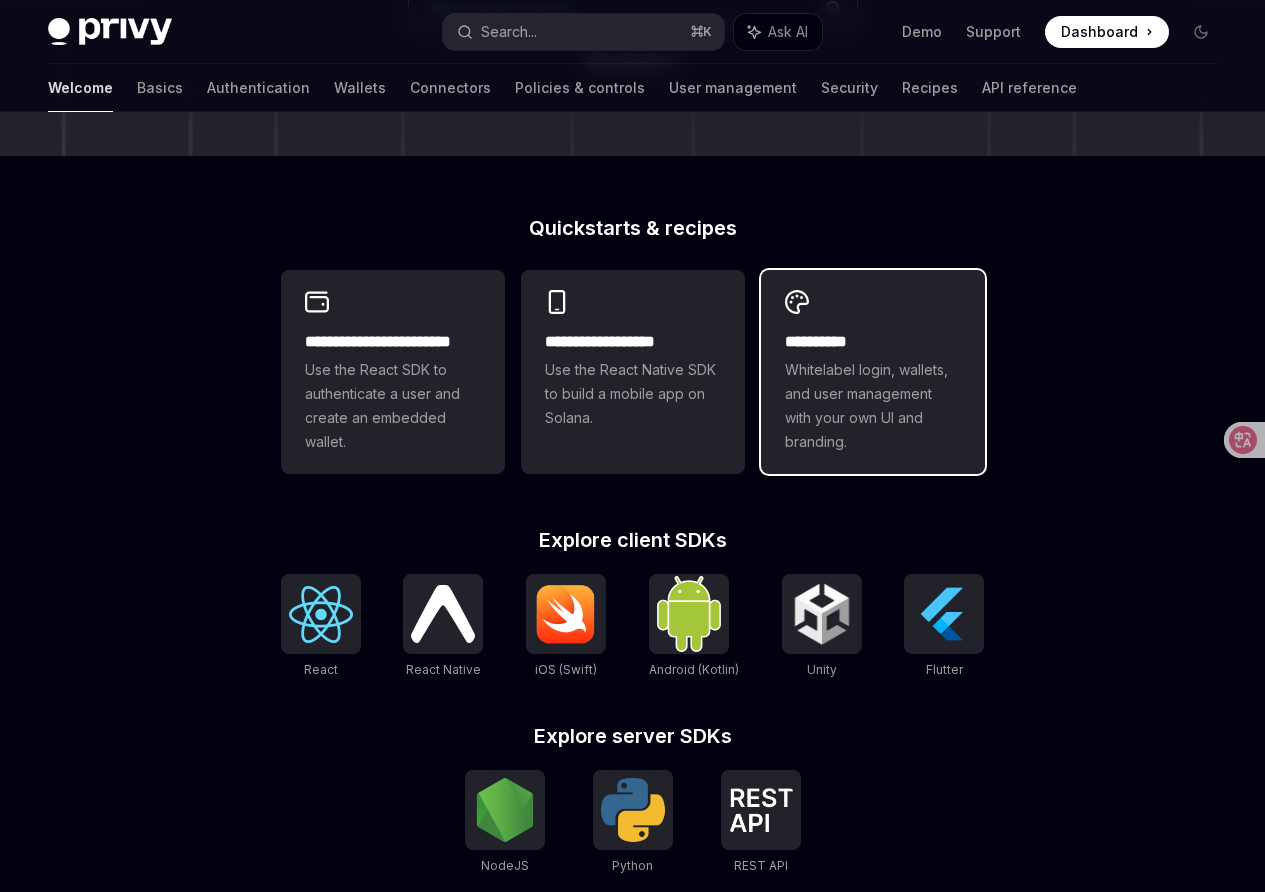 click on "Whitelabel login, wallets, and user management with your own UI and branding." at bounding box center (873, 406) 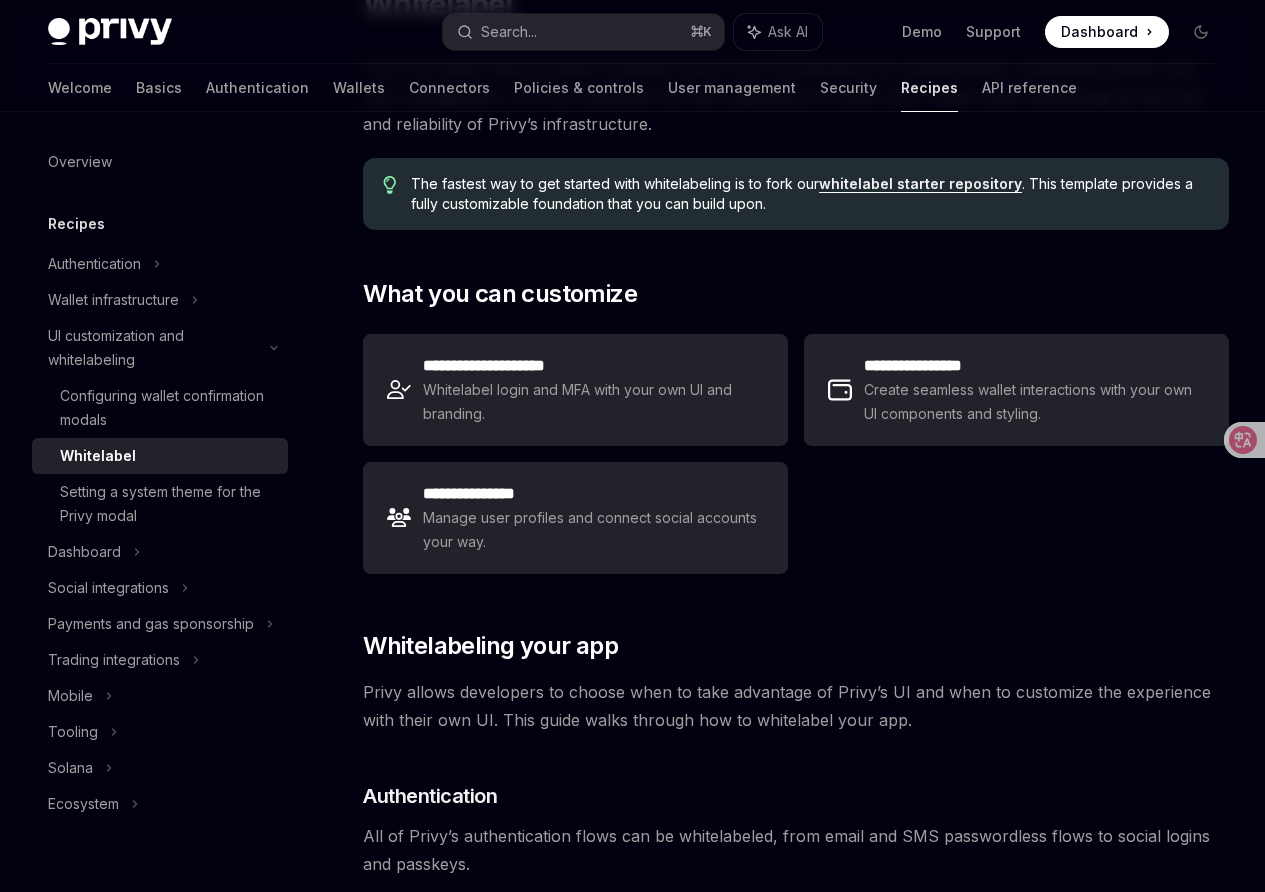 scroll, scrollTop: 215, scrollLeft: 0, axis: vertical 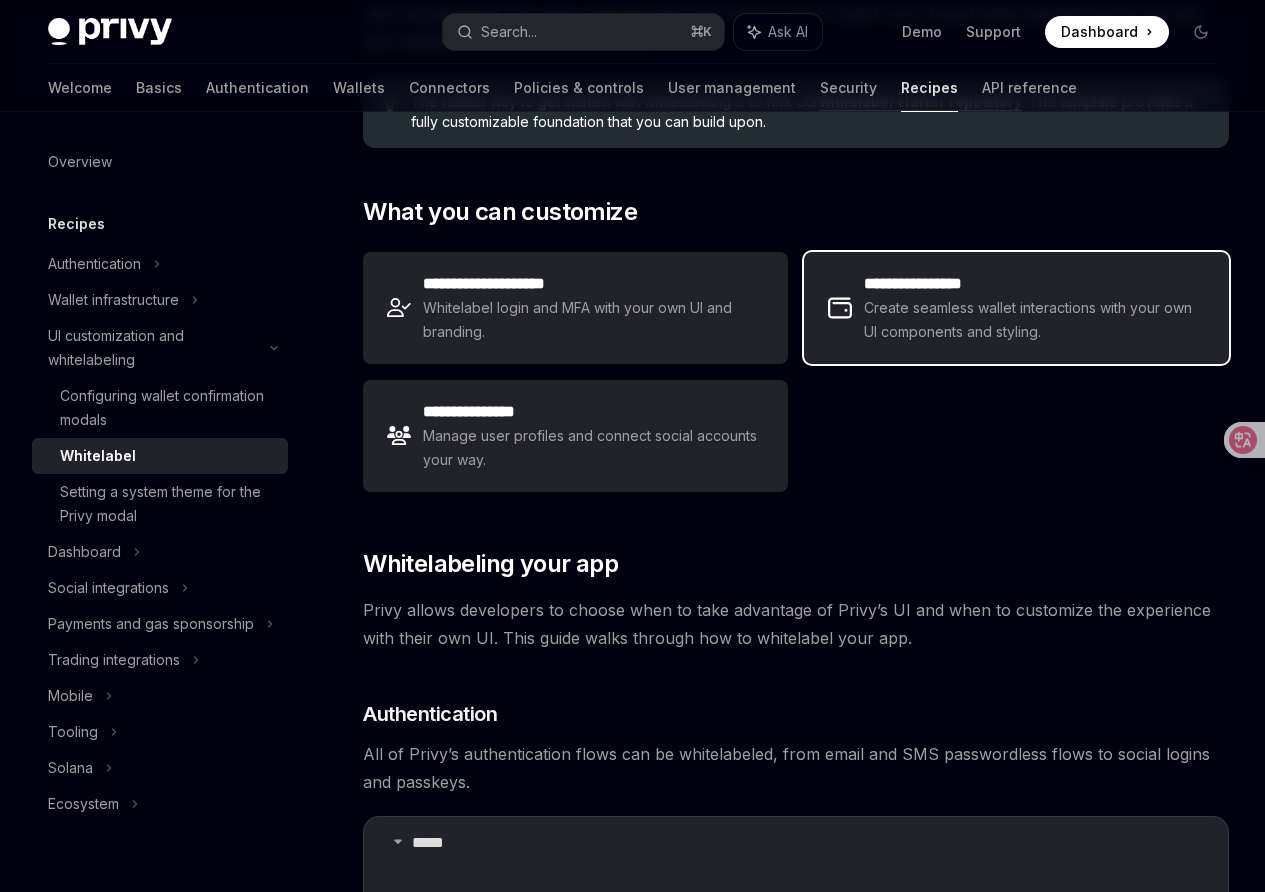 click on "**********" at bounding box center (1016, 308) 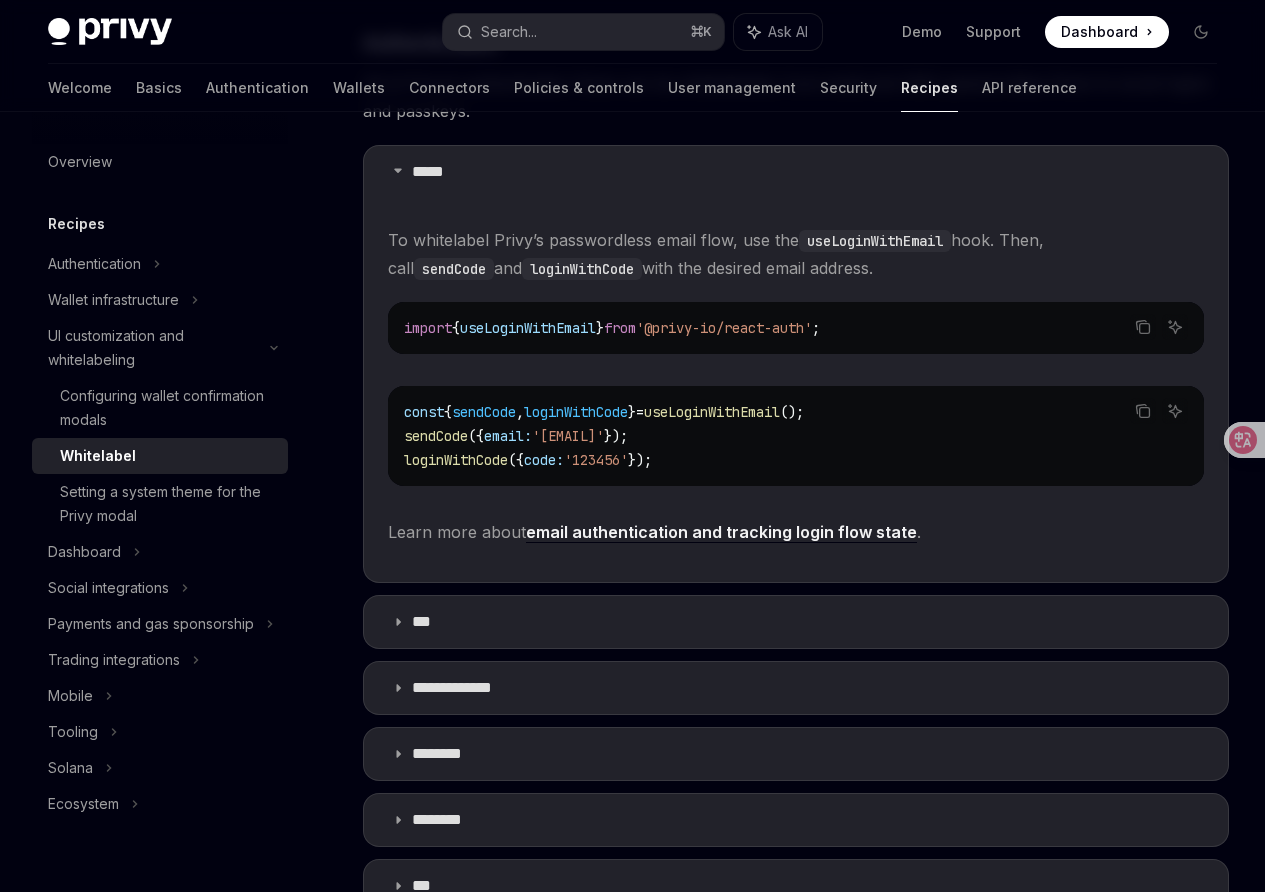 scroll, scrollTop: 891, scrollLeft: 0, axis: vertical 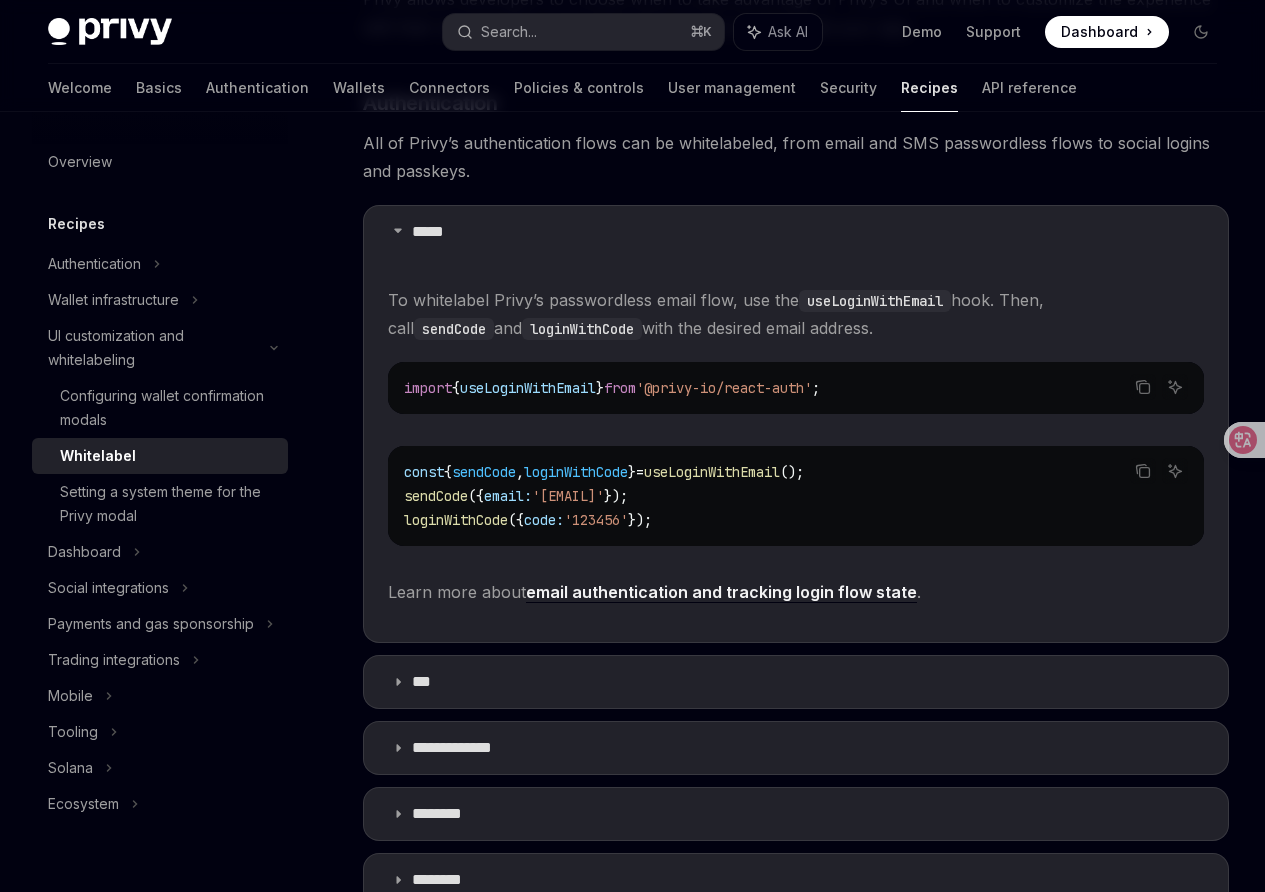 click on "Welcome Basics Authentication Wallets Connectors Policies & controls User management Security Recipes API reference" at bounding box center (562, 88) 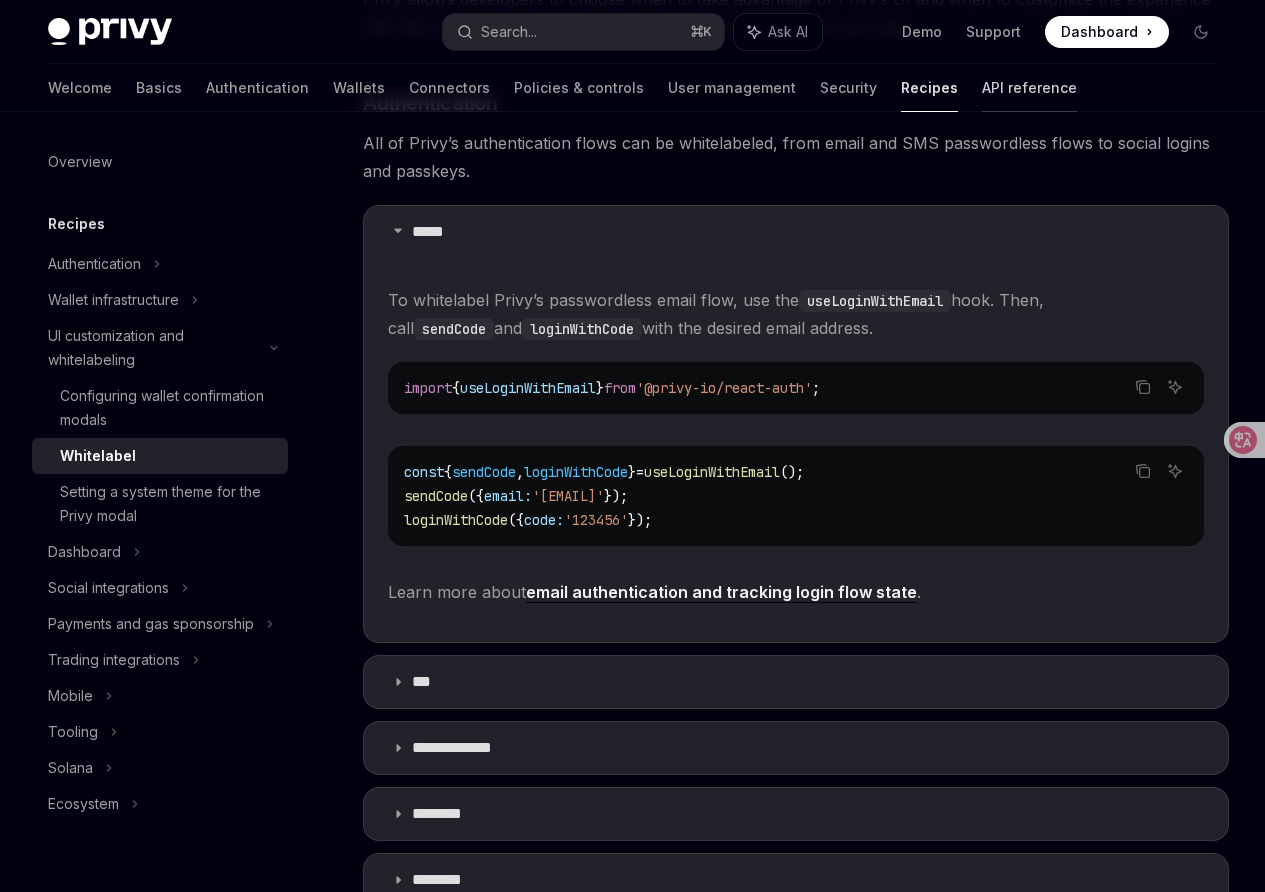 click on "API reference" at bounding box center [1029, 88] 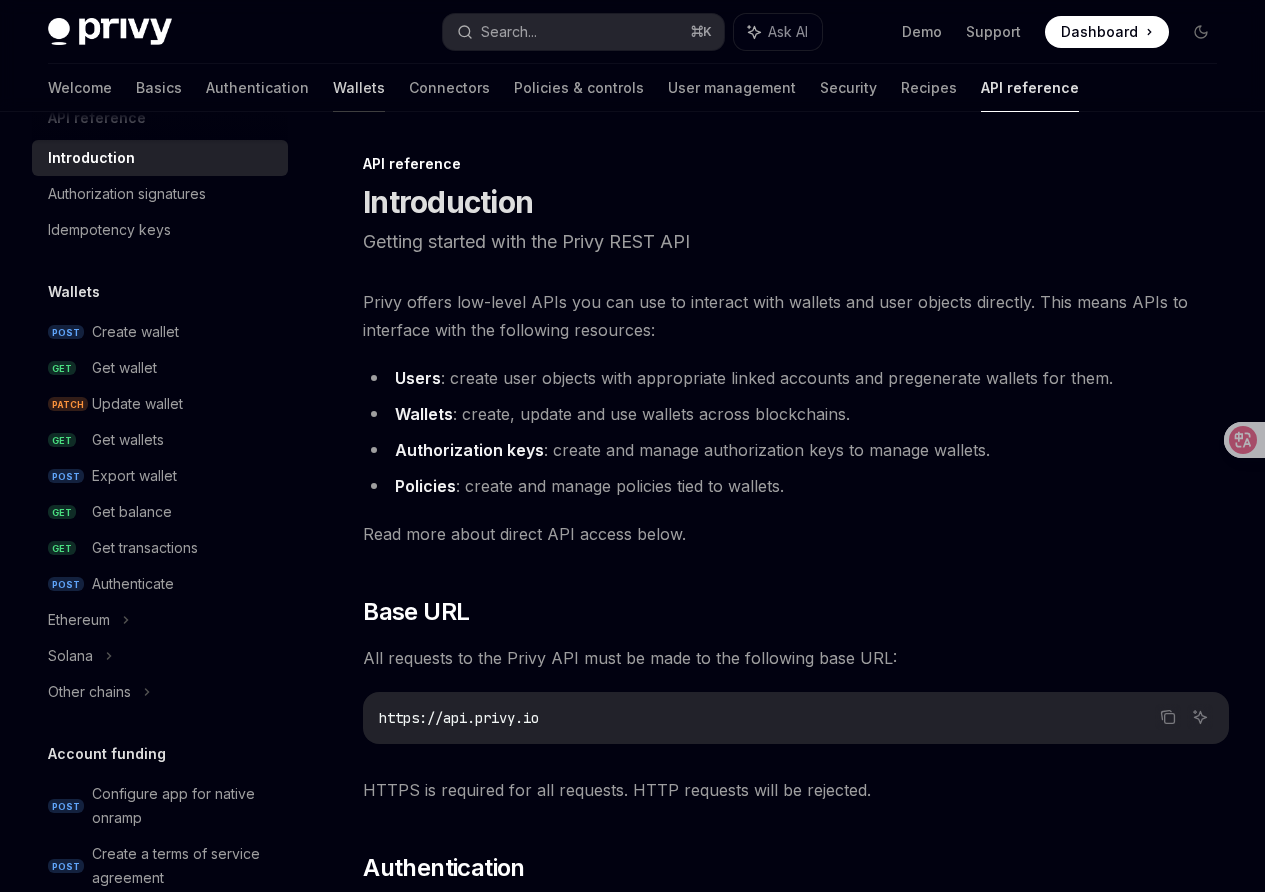 scroll, scrollTop: 39, scrollLeft: 0, axis: vertical 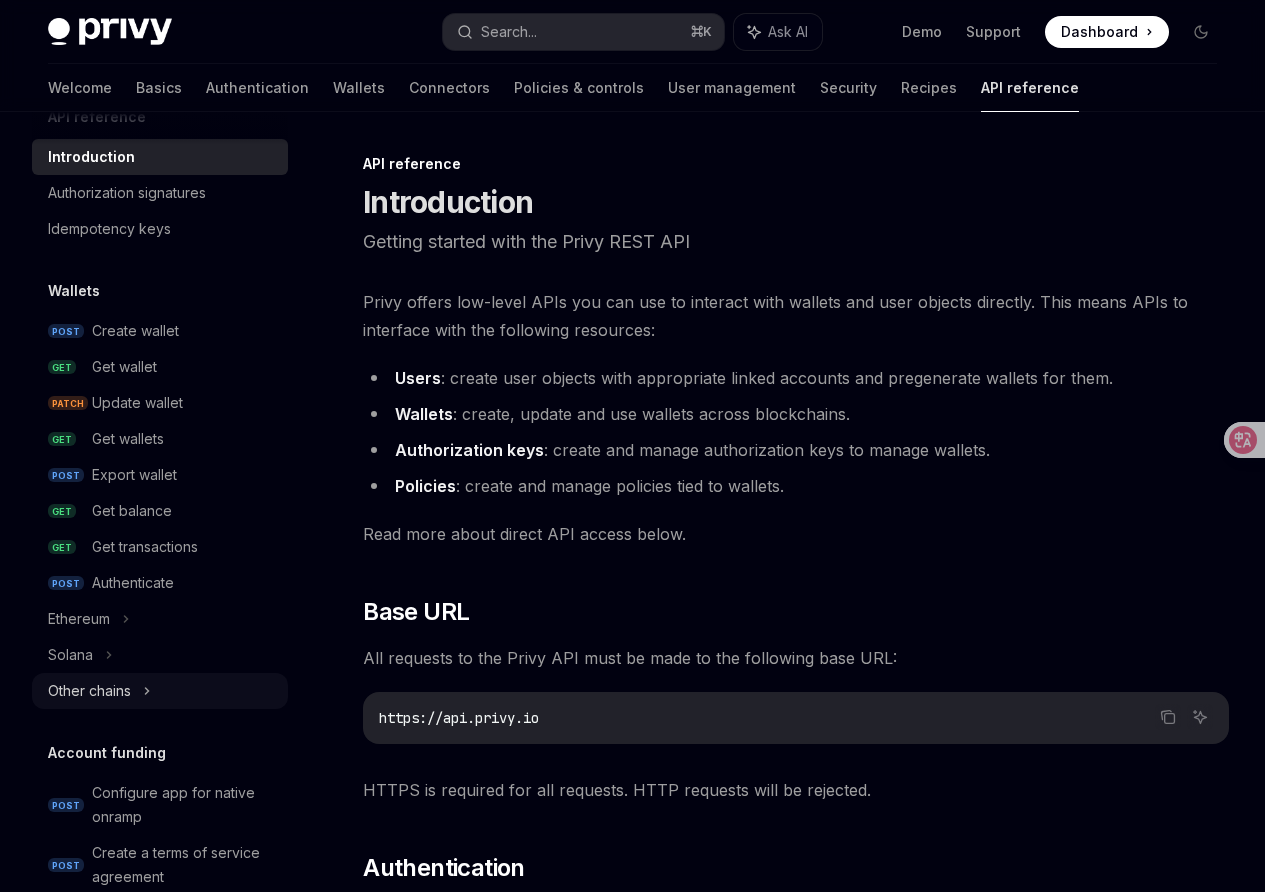 click on "Other chains" at bounding box center (89, 691) 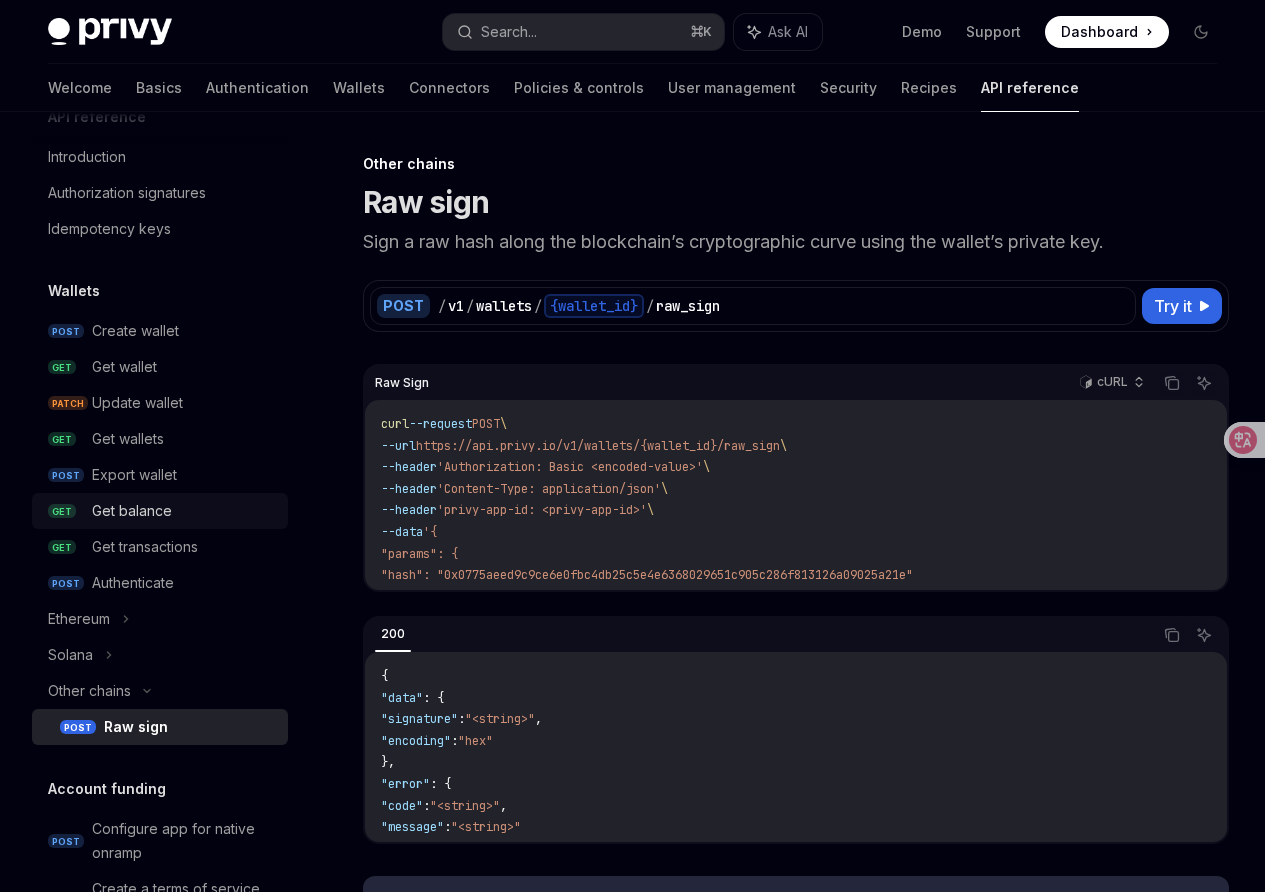 scroll, scrollTop: 0, scrollLeft: 0, axis: both 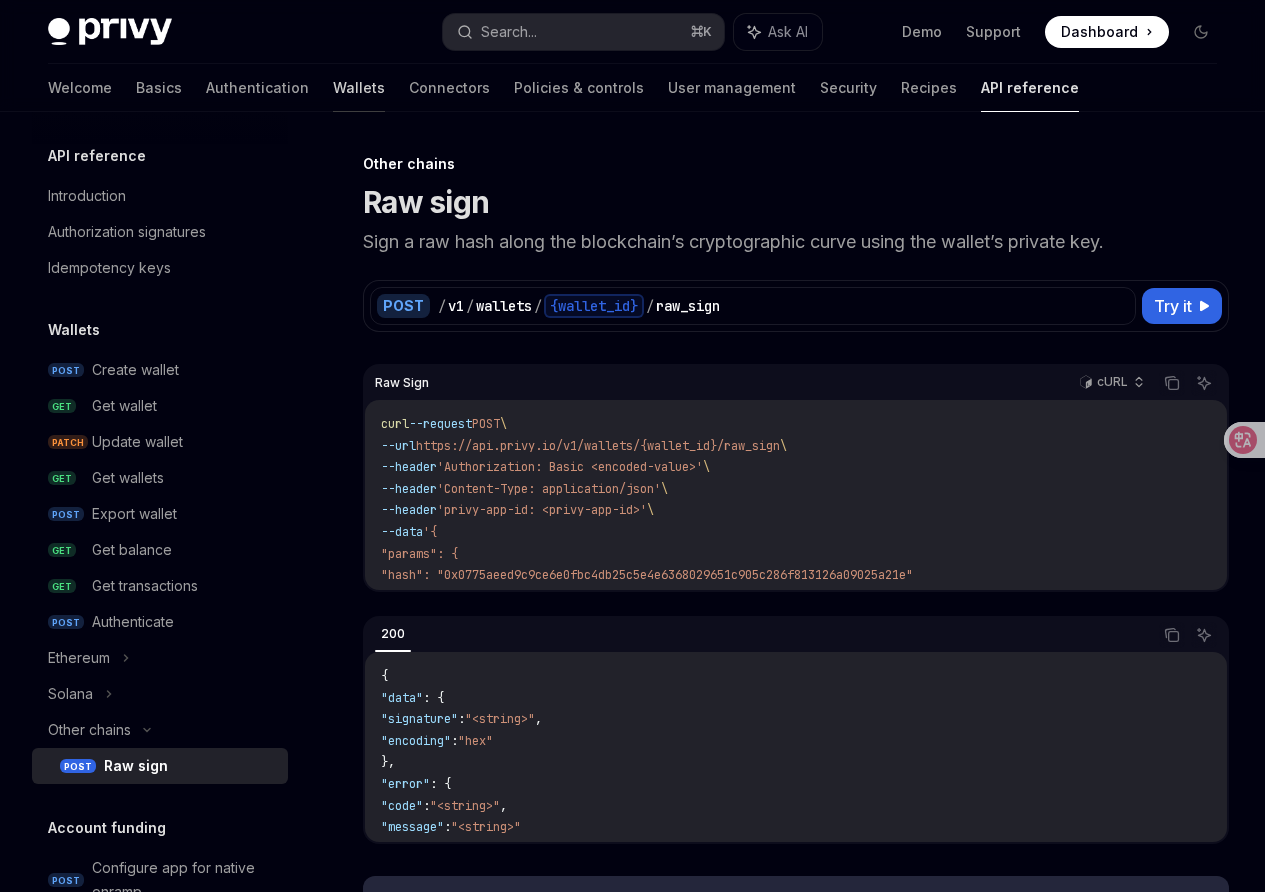 click on "Wallets" at bounding box center [359, 88] 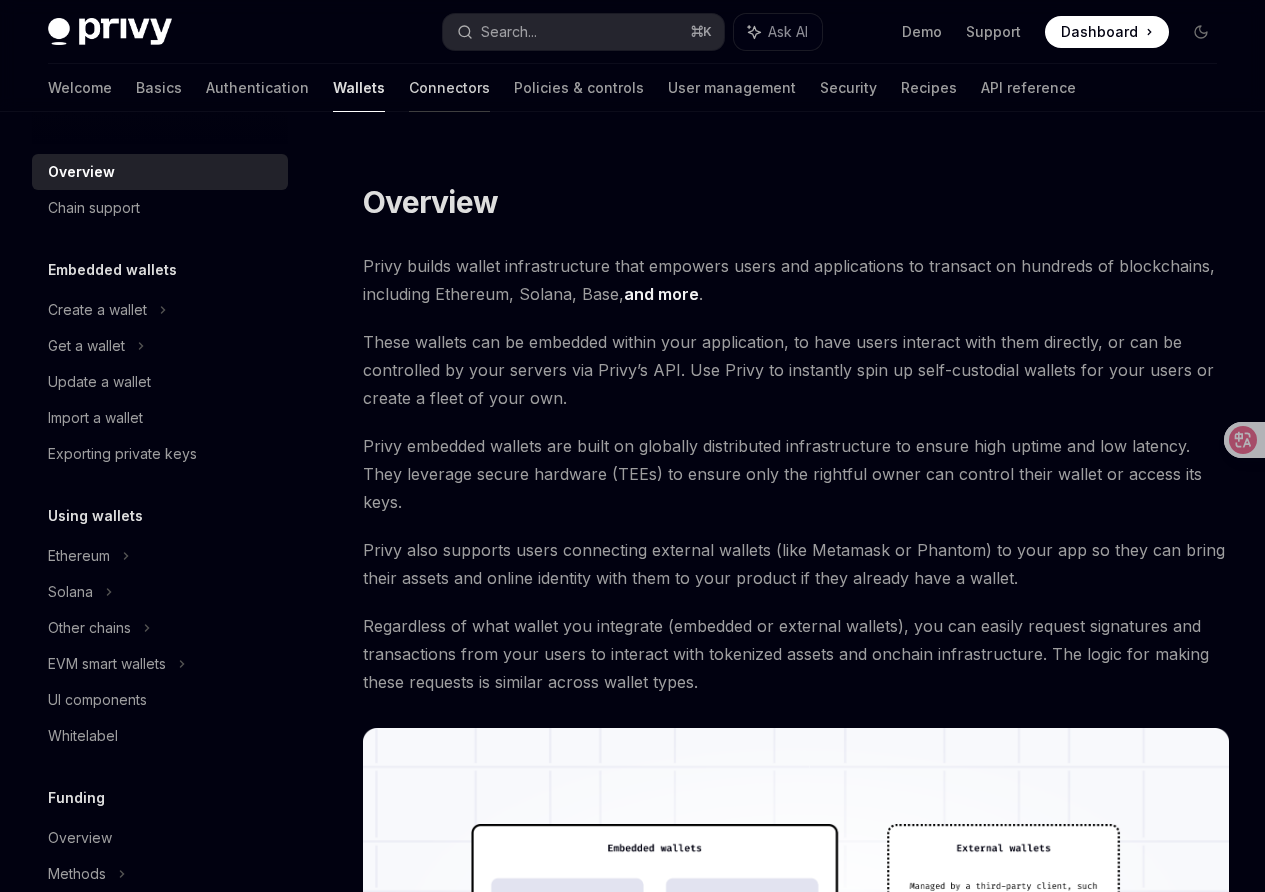 click on "Connectors" at bounding box center (449, 88) 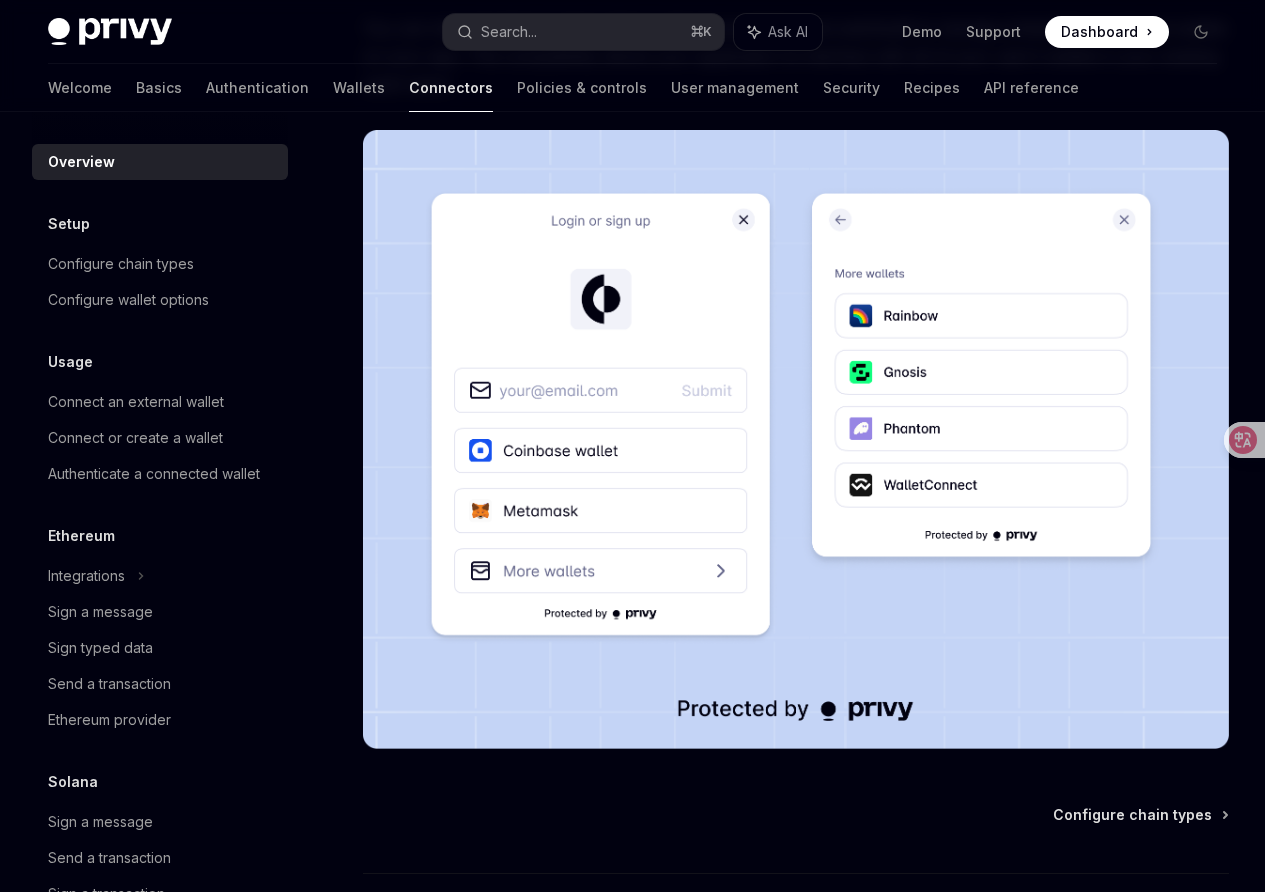 scroll, scrollTop: 295, scrollLeft: 0, axis: vertical 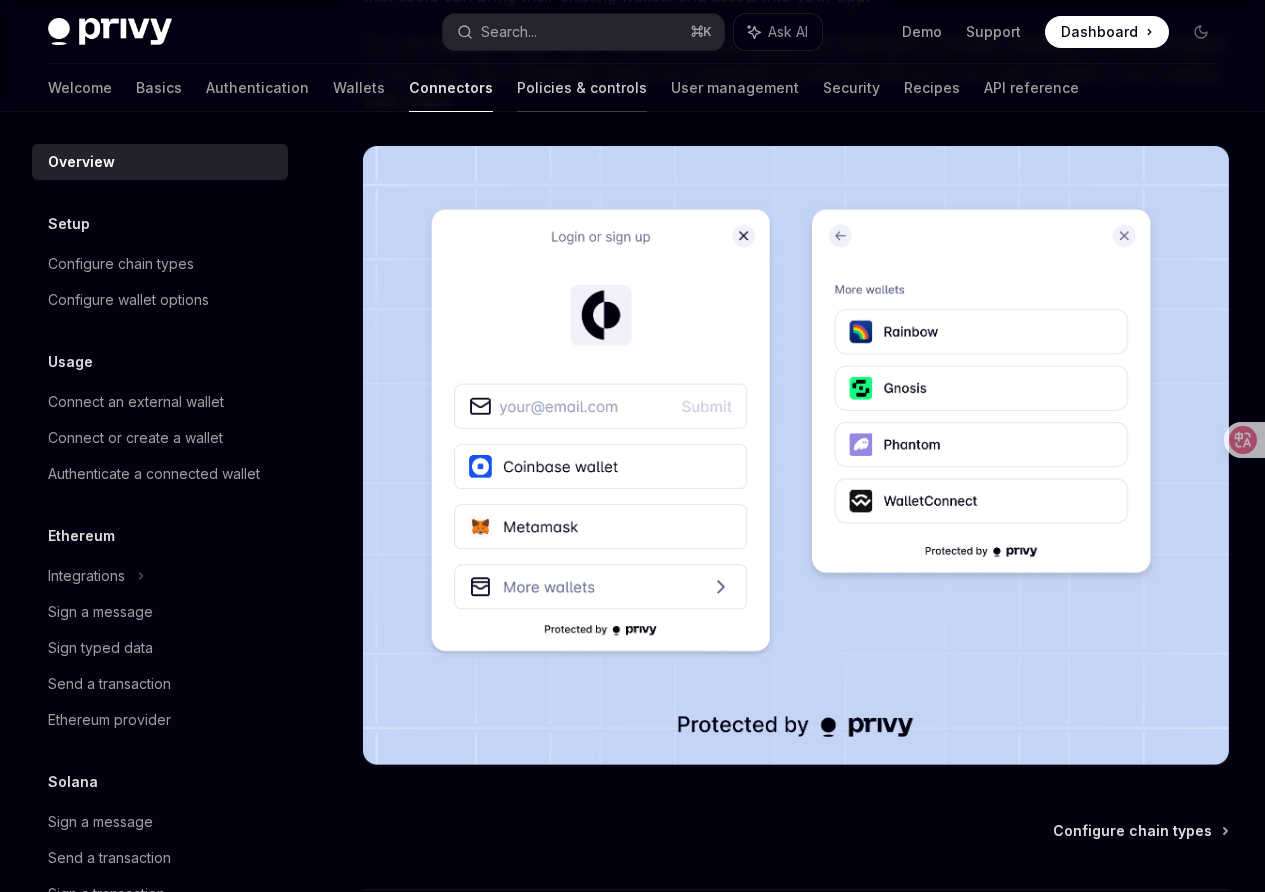click on "Policies & controls" at bounding box center (582, 88) 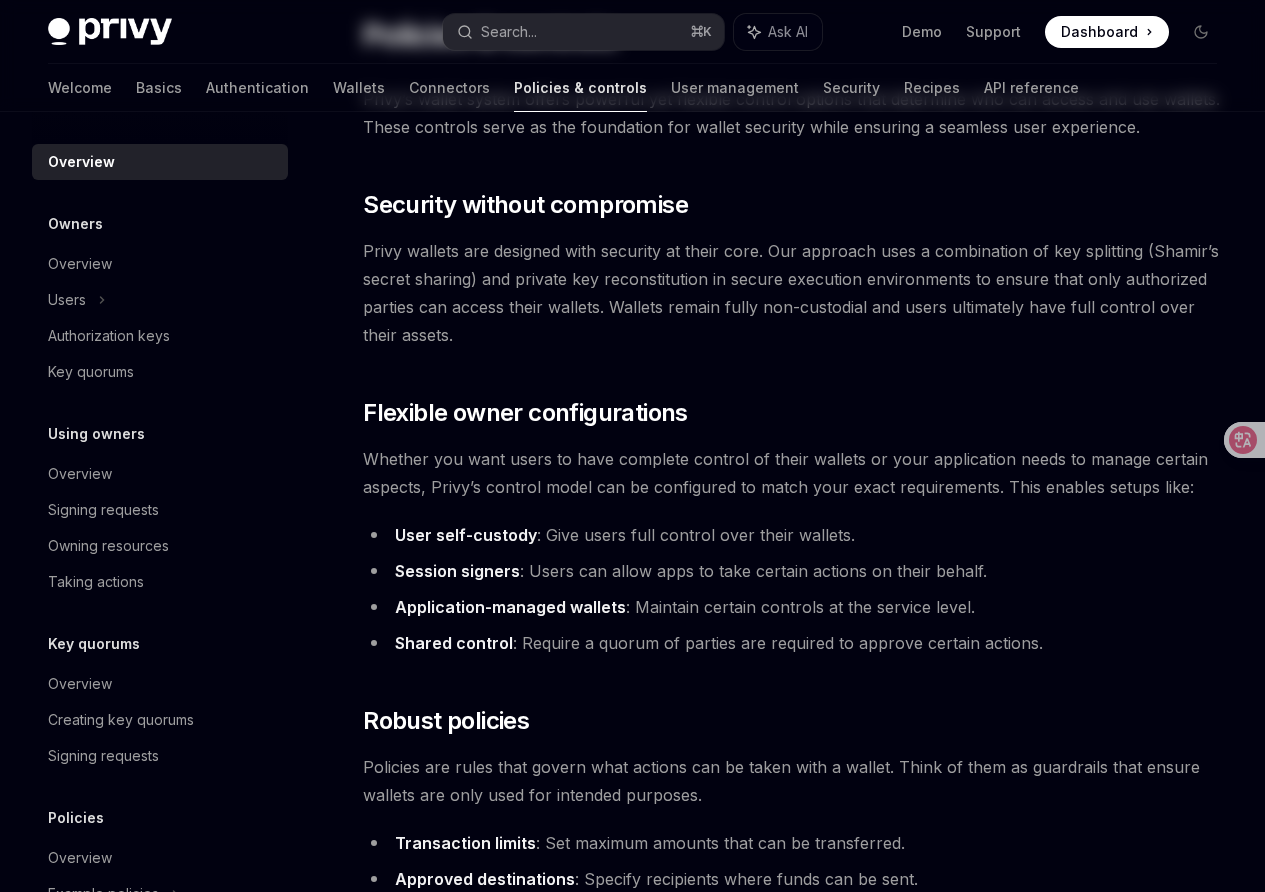 scroll, scrollTop: 0, scrollLeft: 0, axis: both 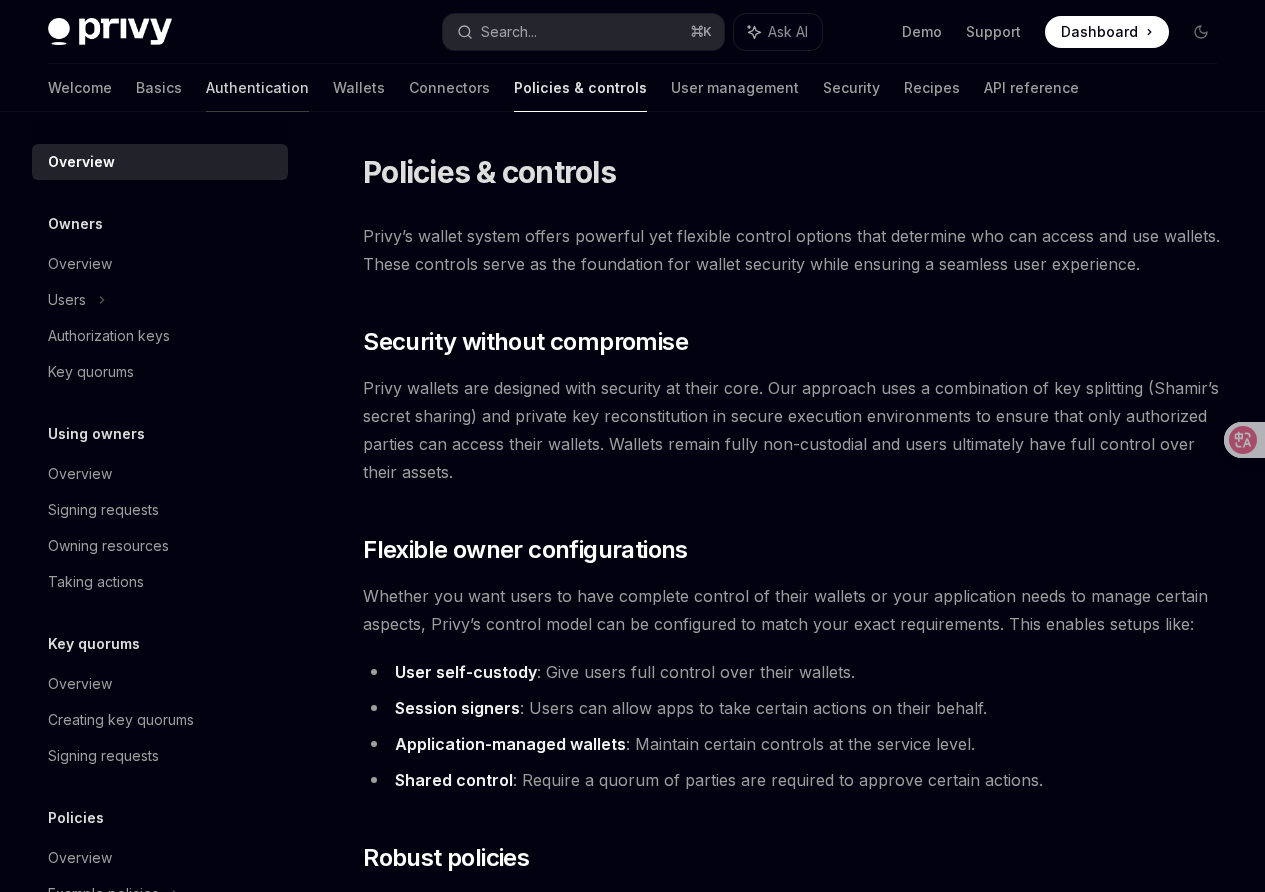 click on "Authentication" at bounding box center (257, 88) 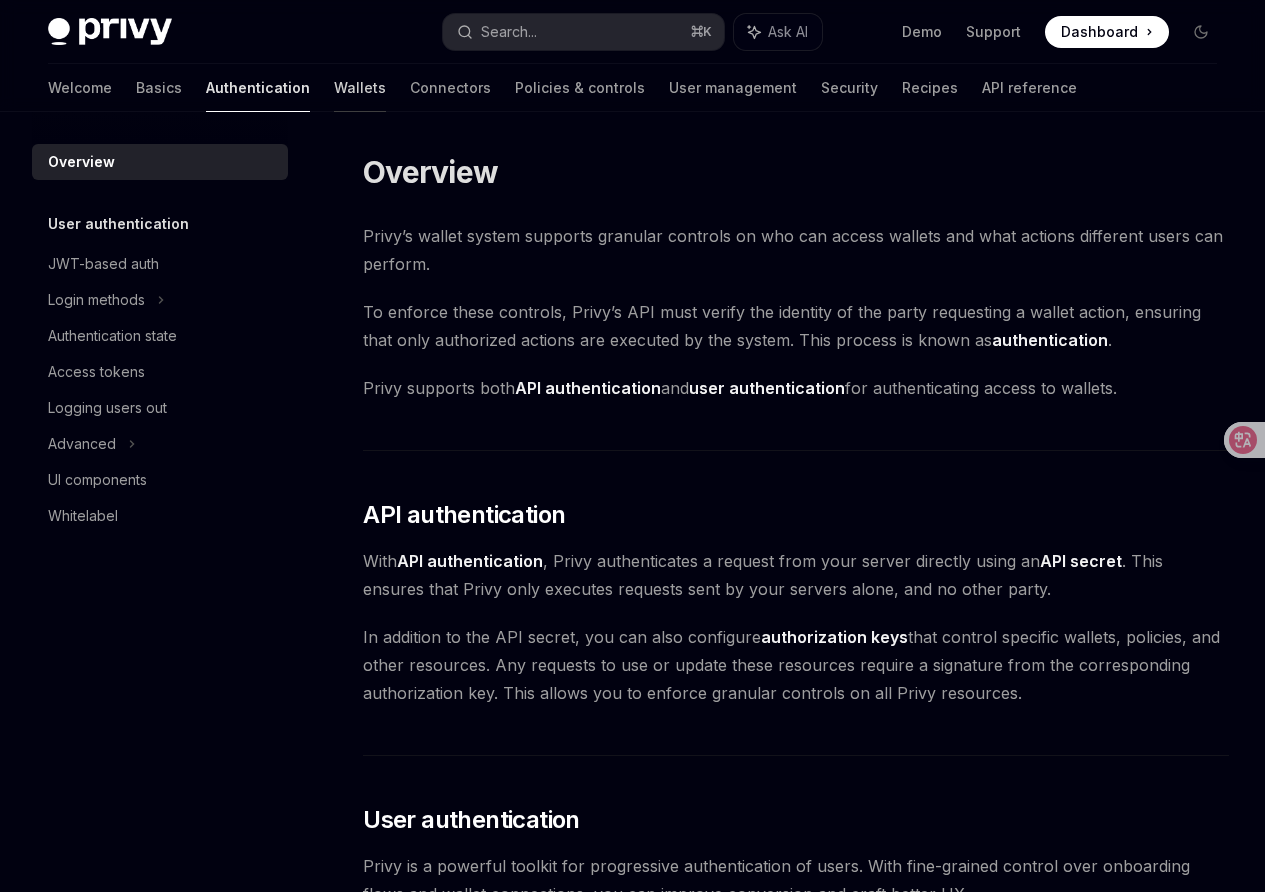 click on "Wallets" at bounding box center (360, 88) 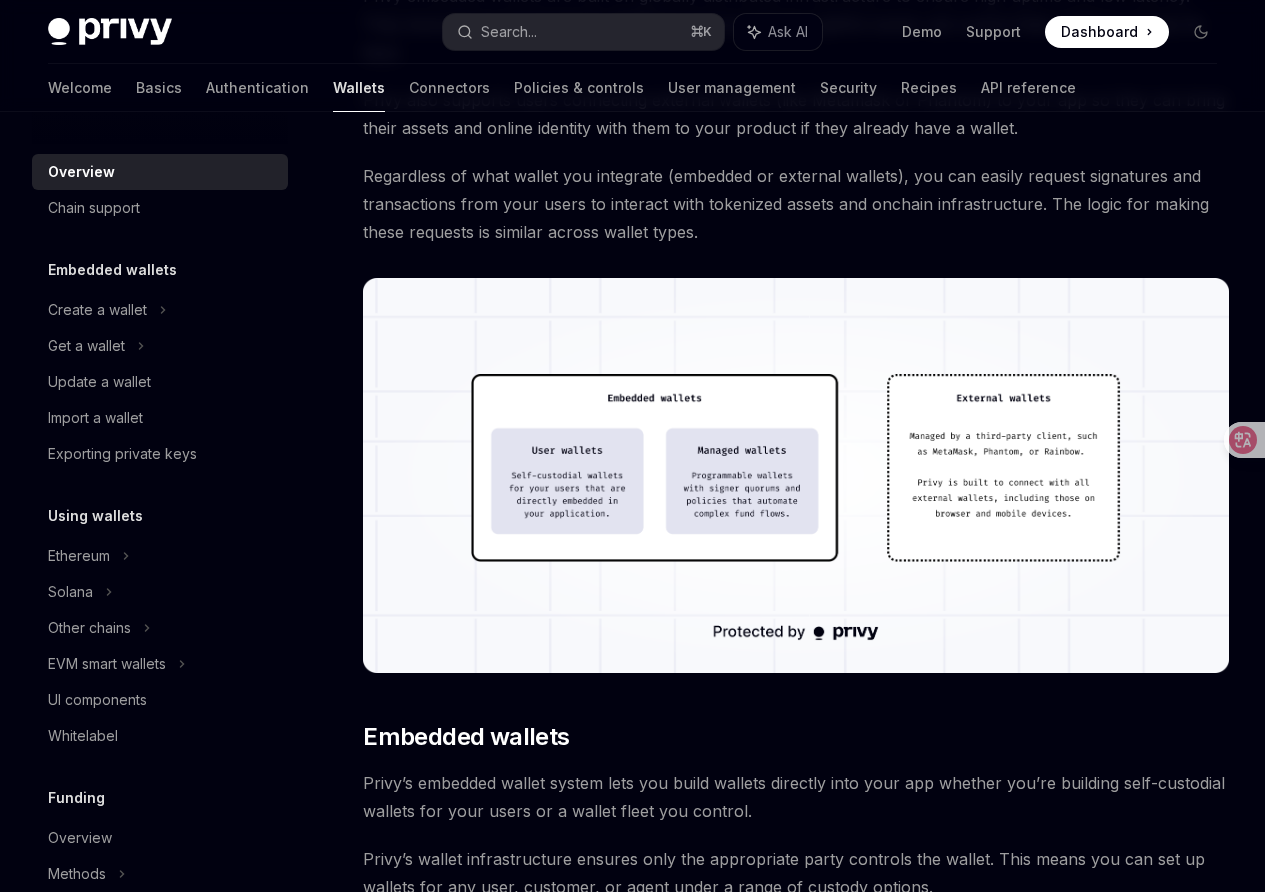 scroll, scrollTop: 461, scrollLeft: 0, axis: vertical 